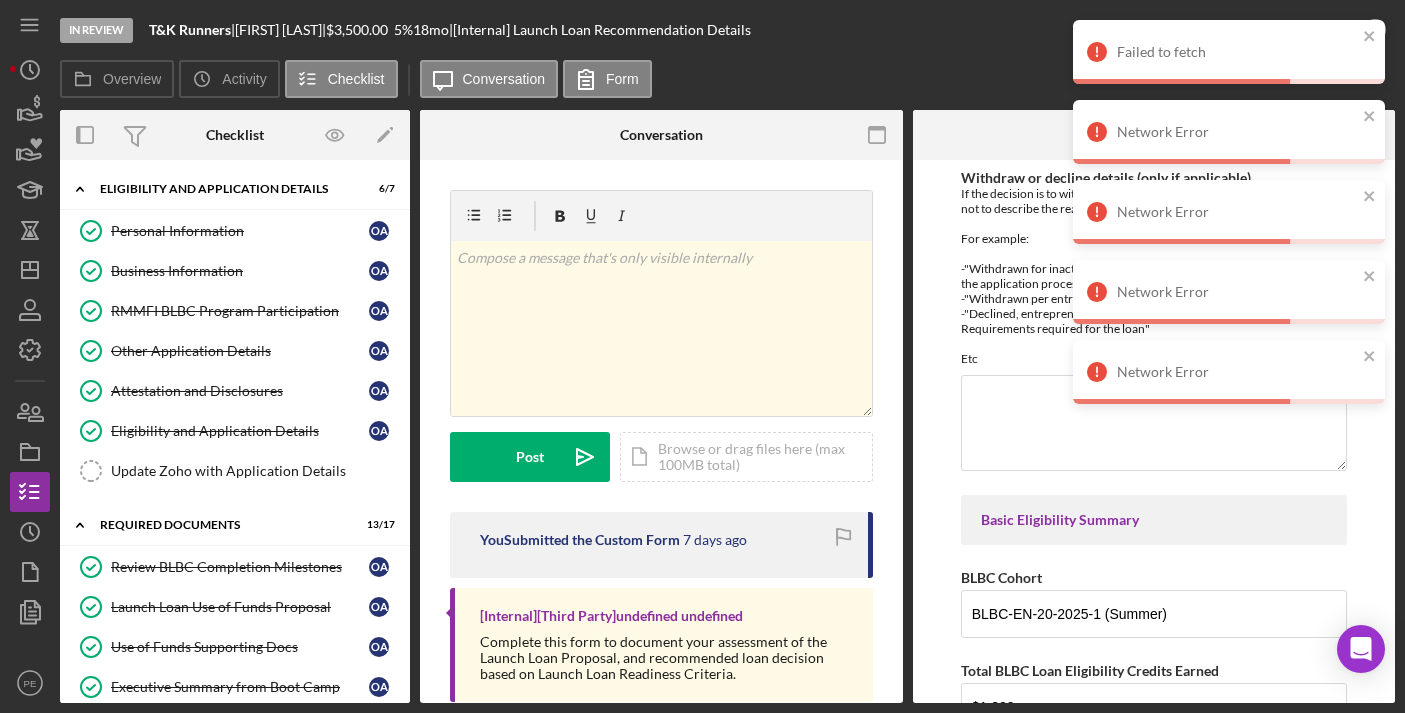 scroll, scrollTop: 0, scrollLeft: 0, axis: both 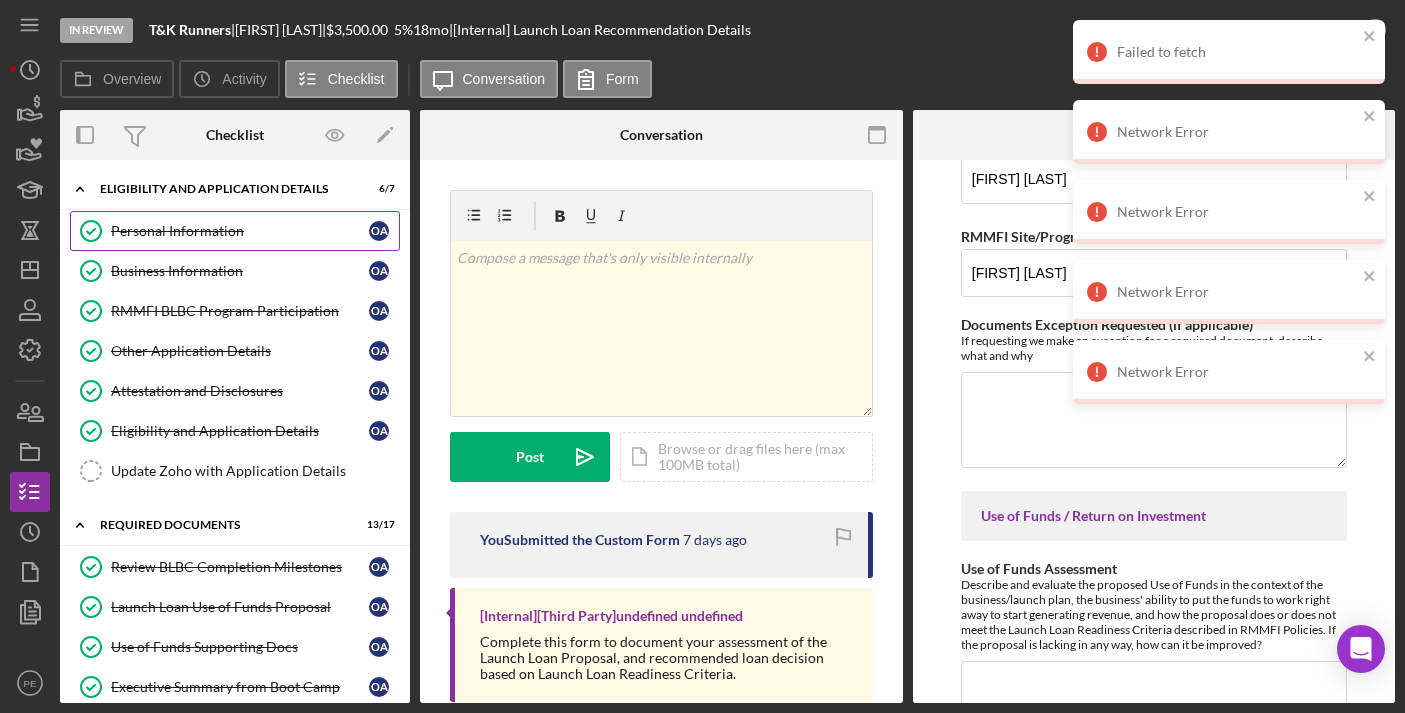 click on "Personal Information Personal Information O A" at bounding box center [235, 231] 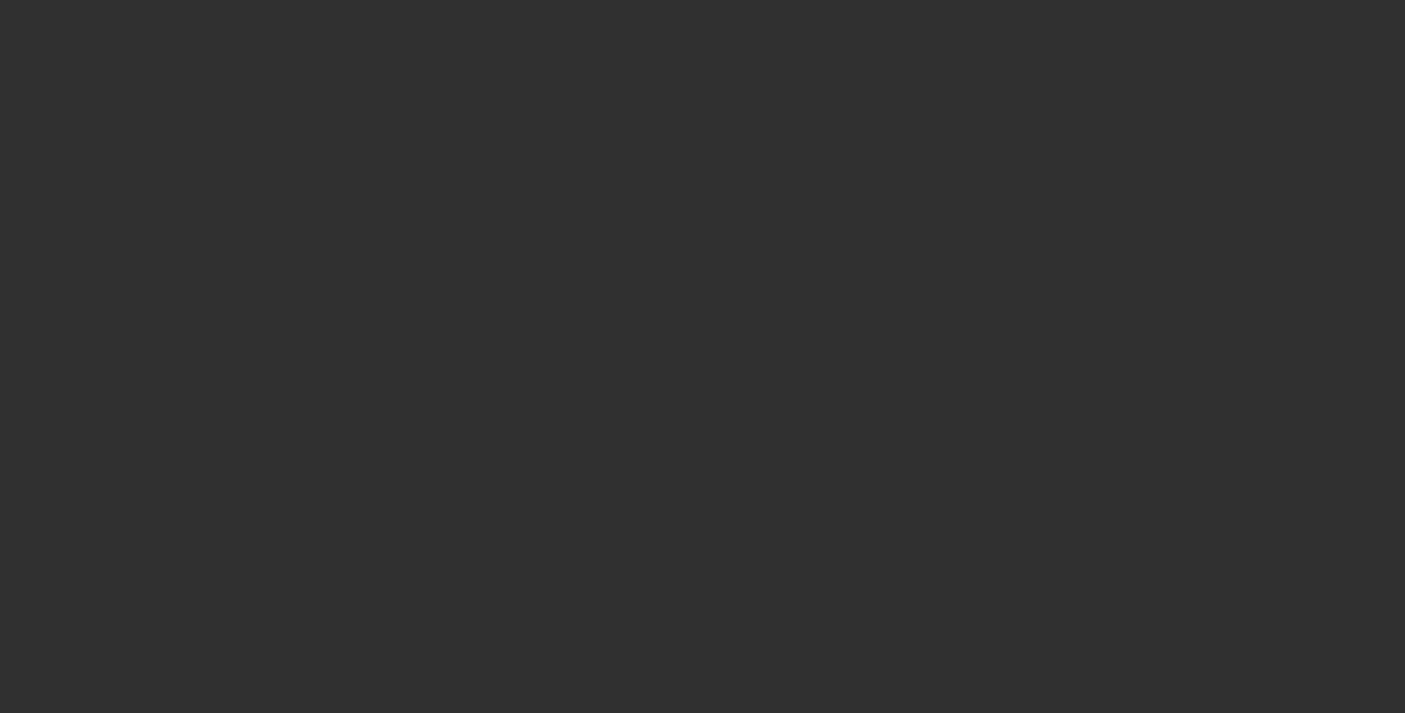 scroll, scrollTop: 0, scrollLeft: 0, axis: both 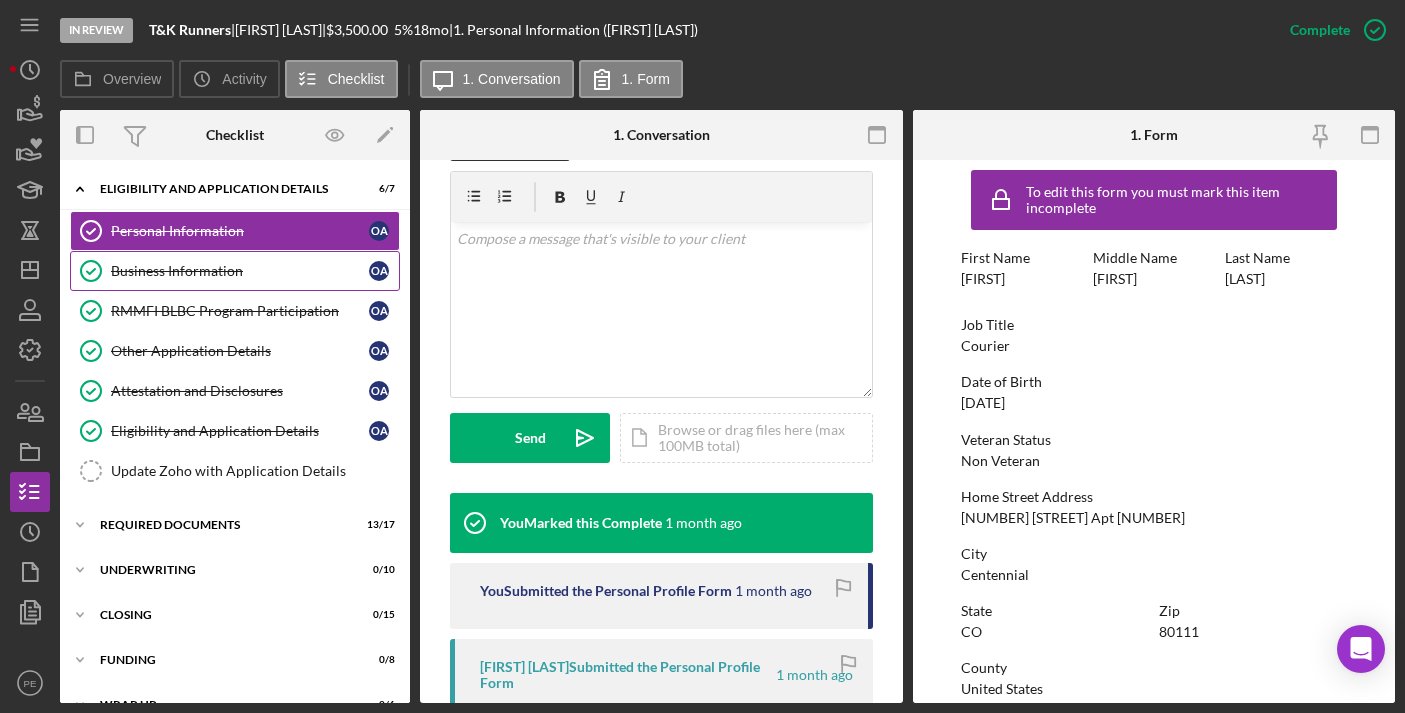 click on "Business Information" at bounding box center (240, 271) 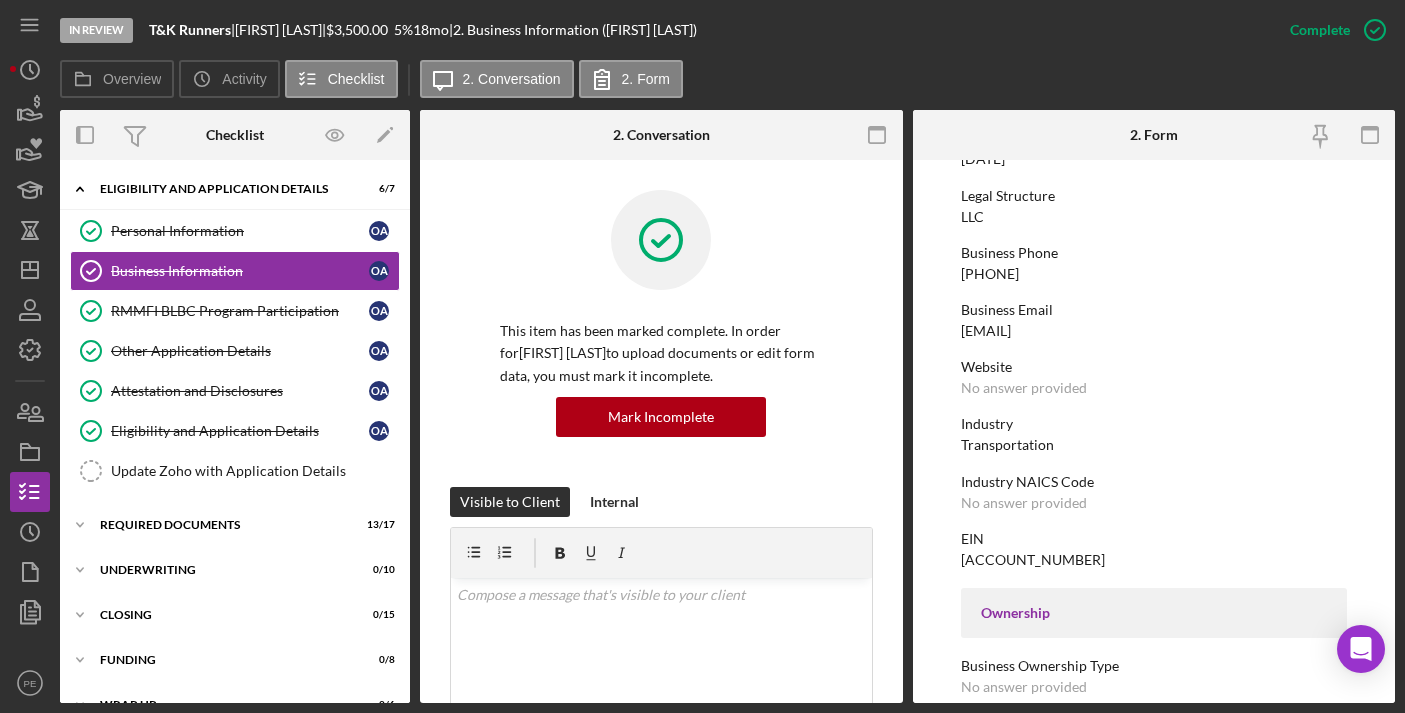 scroll, scrollTop: 116, scrollLeft: 0, axis: vertical 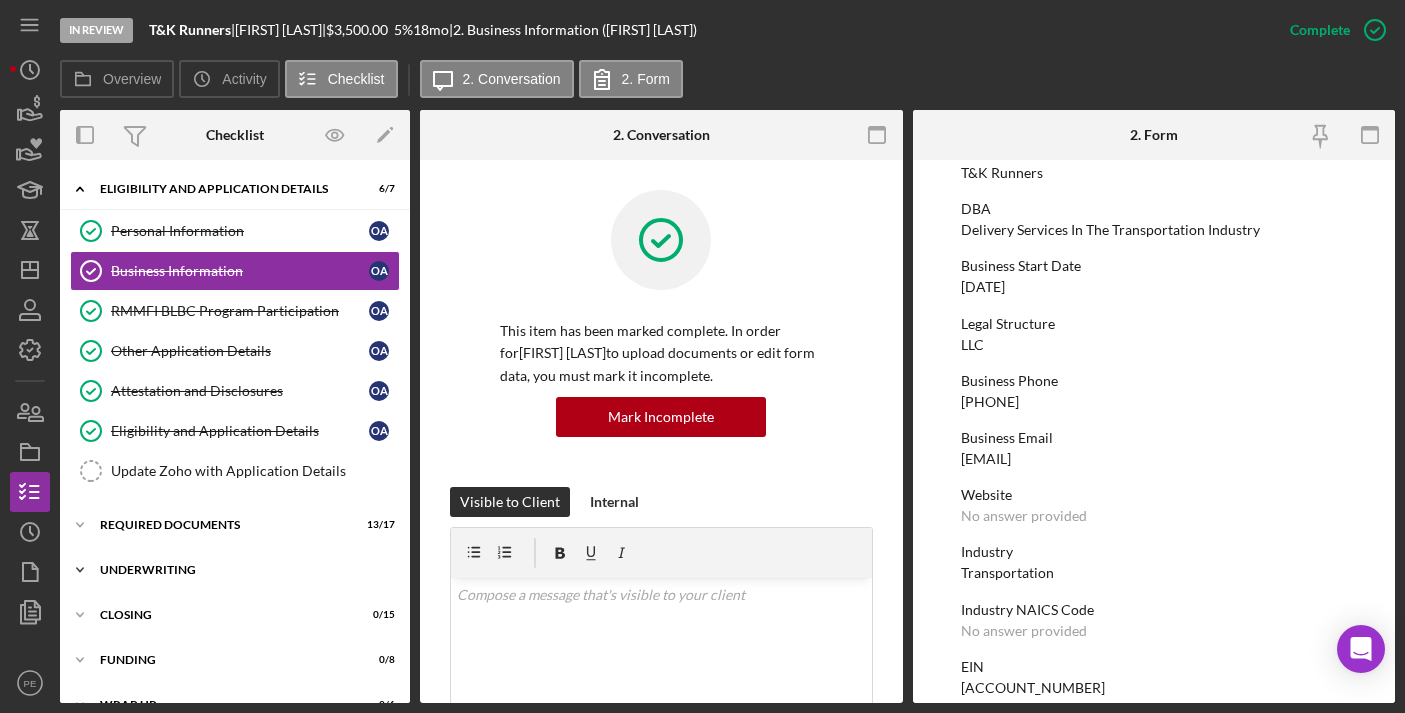 click on "Icon/Expander Underwriting 0 / 10" at bounding box center (235, 570) 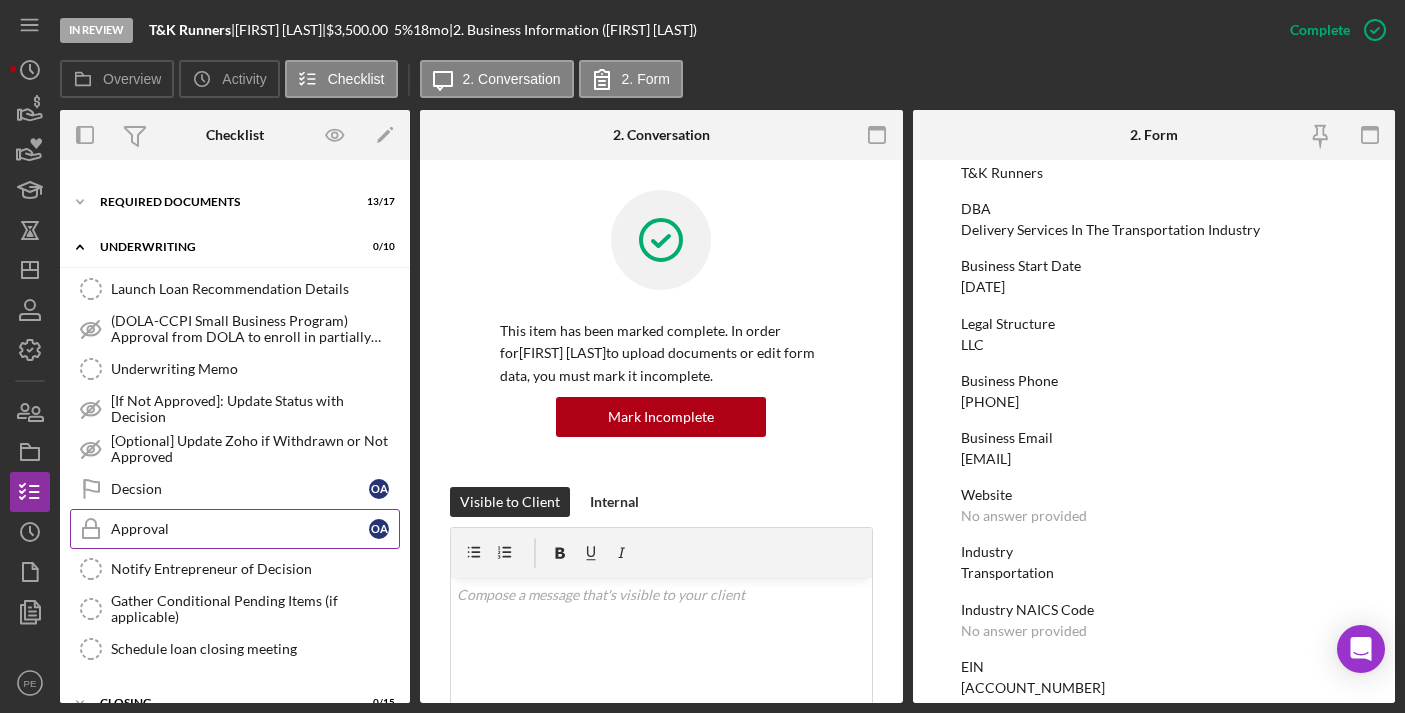 scroll, scrollTop: 278, scrollLeft: 0, axis: vertical 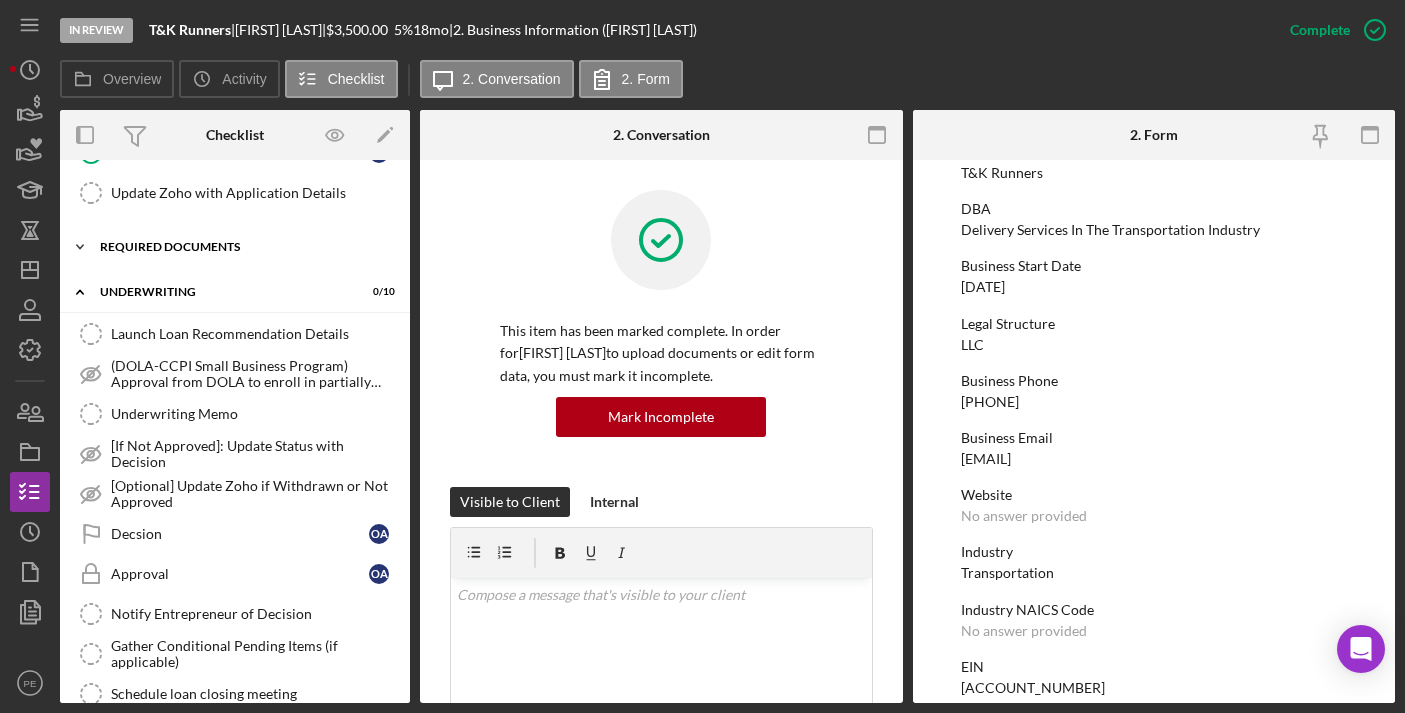 click on "Icon/Expander Required Documents 13 / 17" at bounding box center (235, 247) 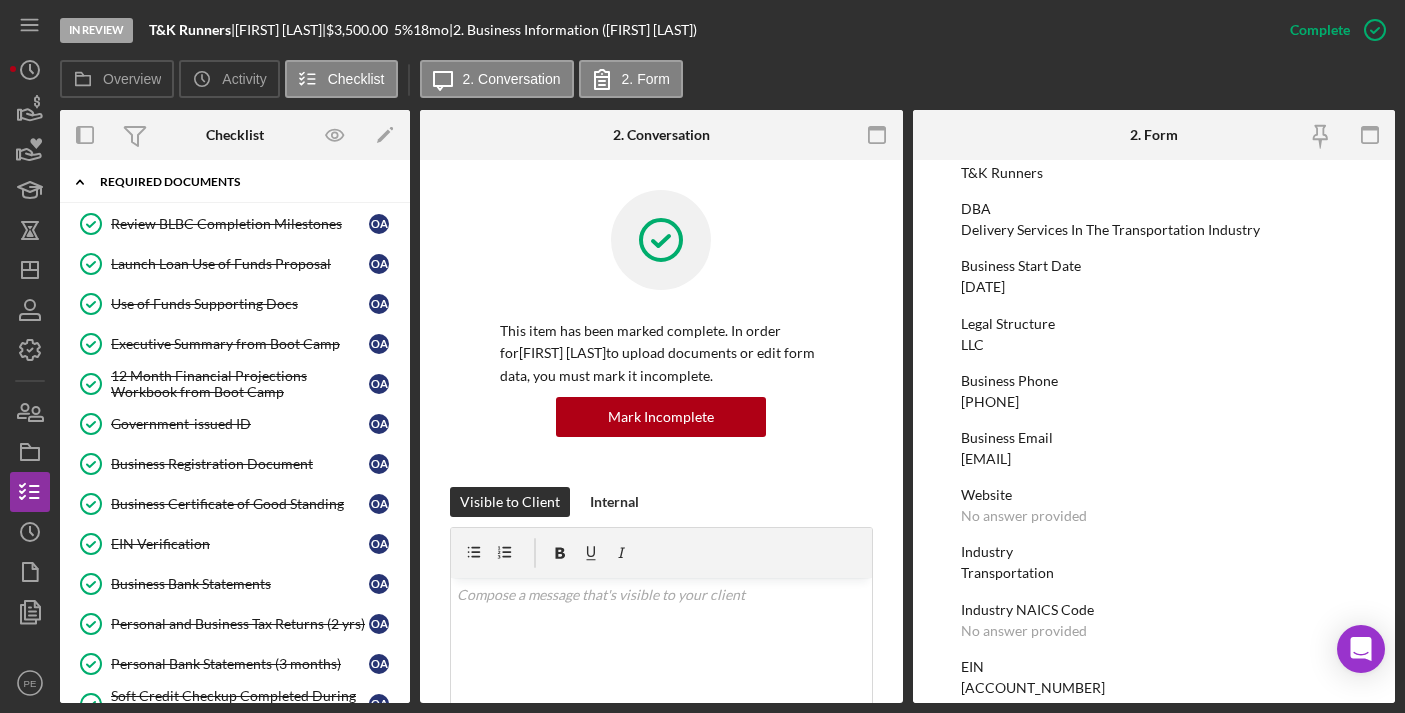 scroll, scrollTop: 350, scrollLeft: 0, axis: vertical 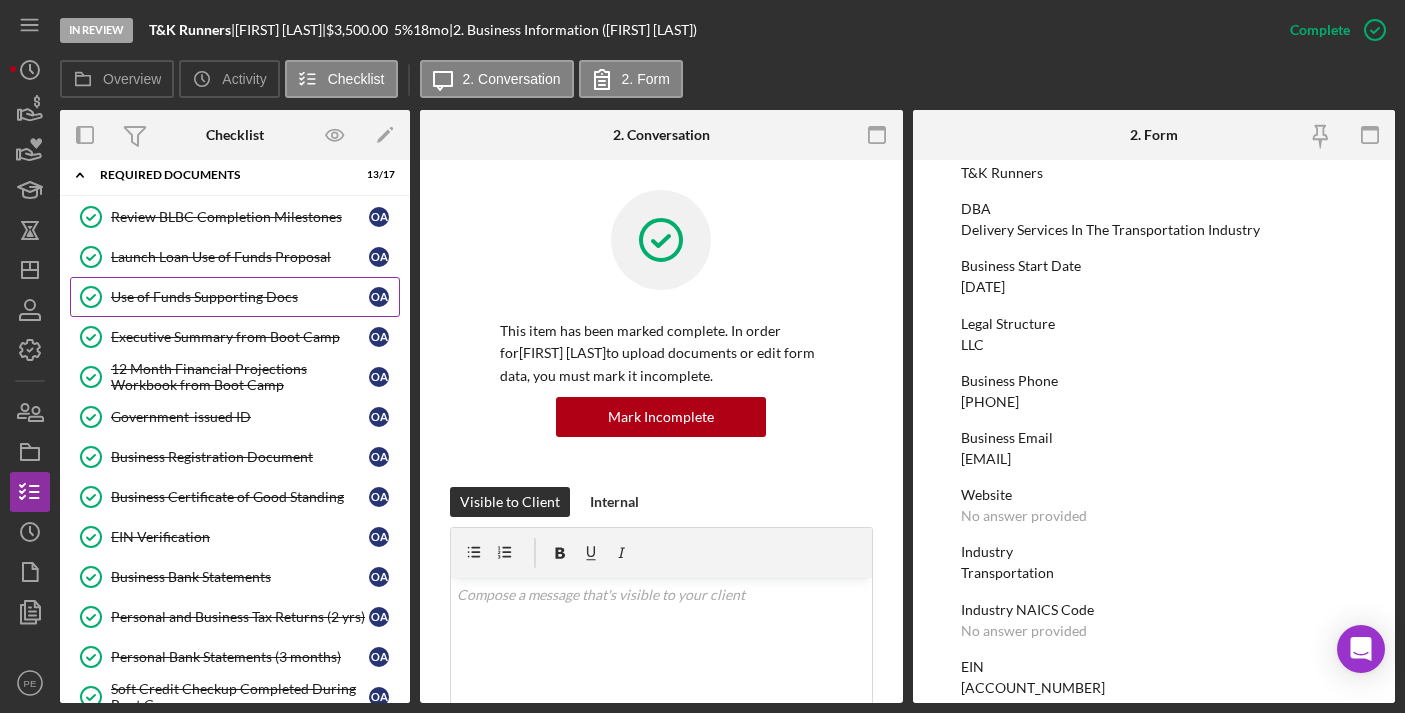 click on "Use of Funds Supporting Docs Use of Funds Supporting Docs O A" at bounding box center (235, 297) 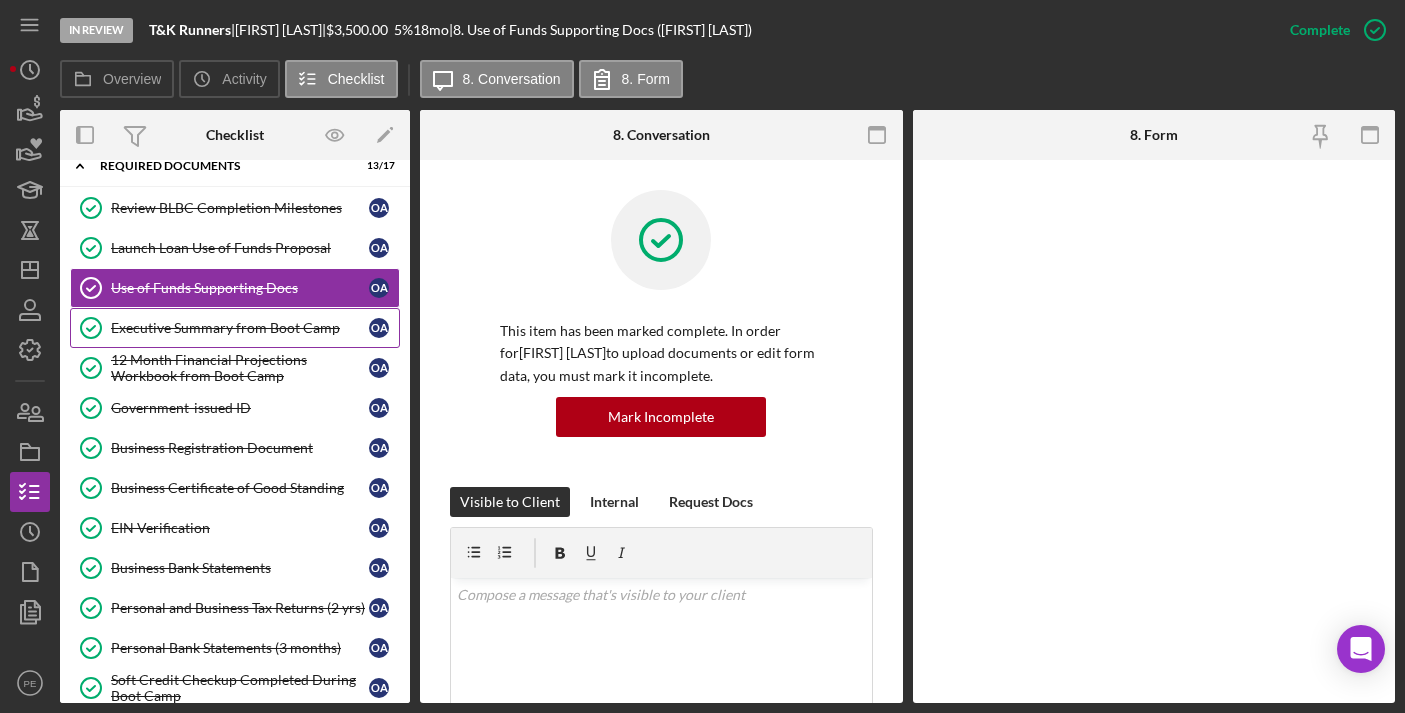 scroll, scrollTop: 363, scrollLeft: 0, axis: vertical 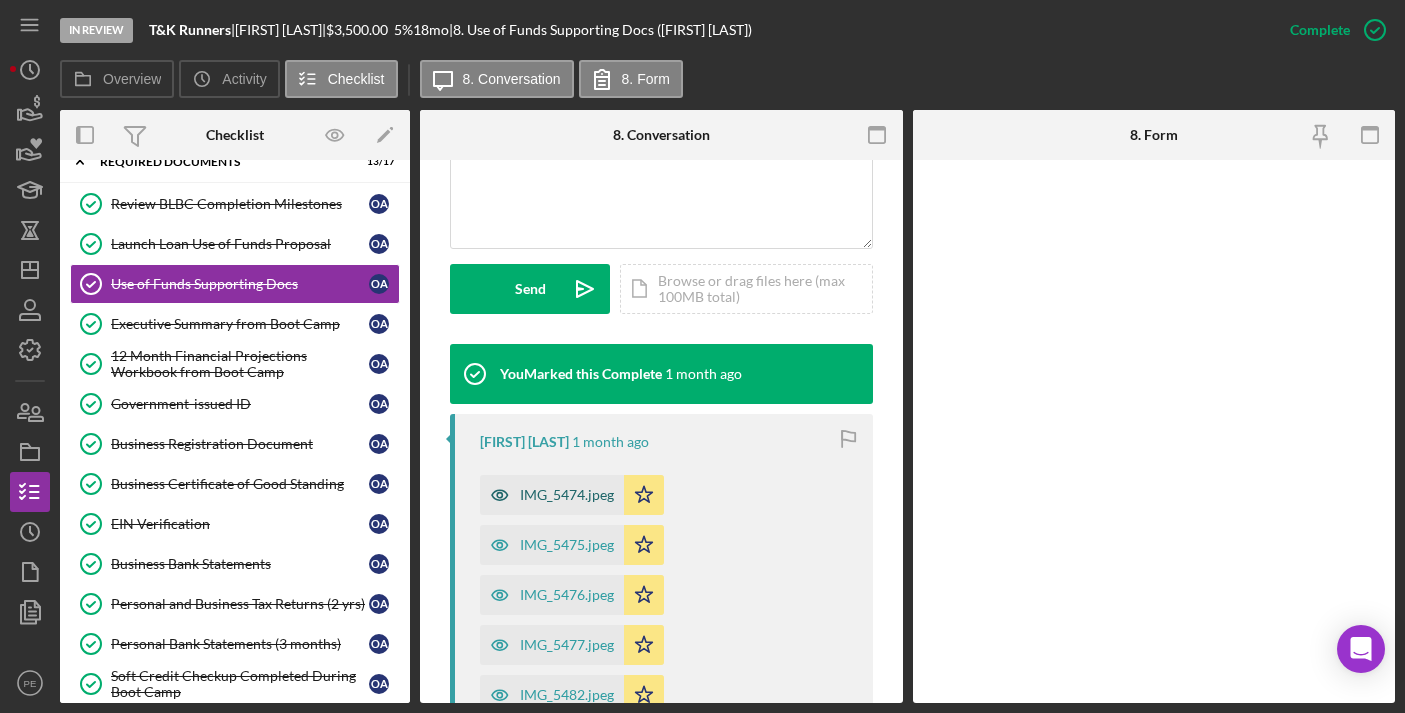 click on "IMG_5474.jpeg" at bounding box center [567, 495] 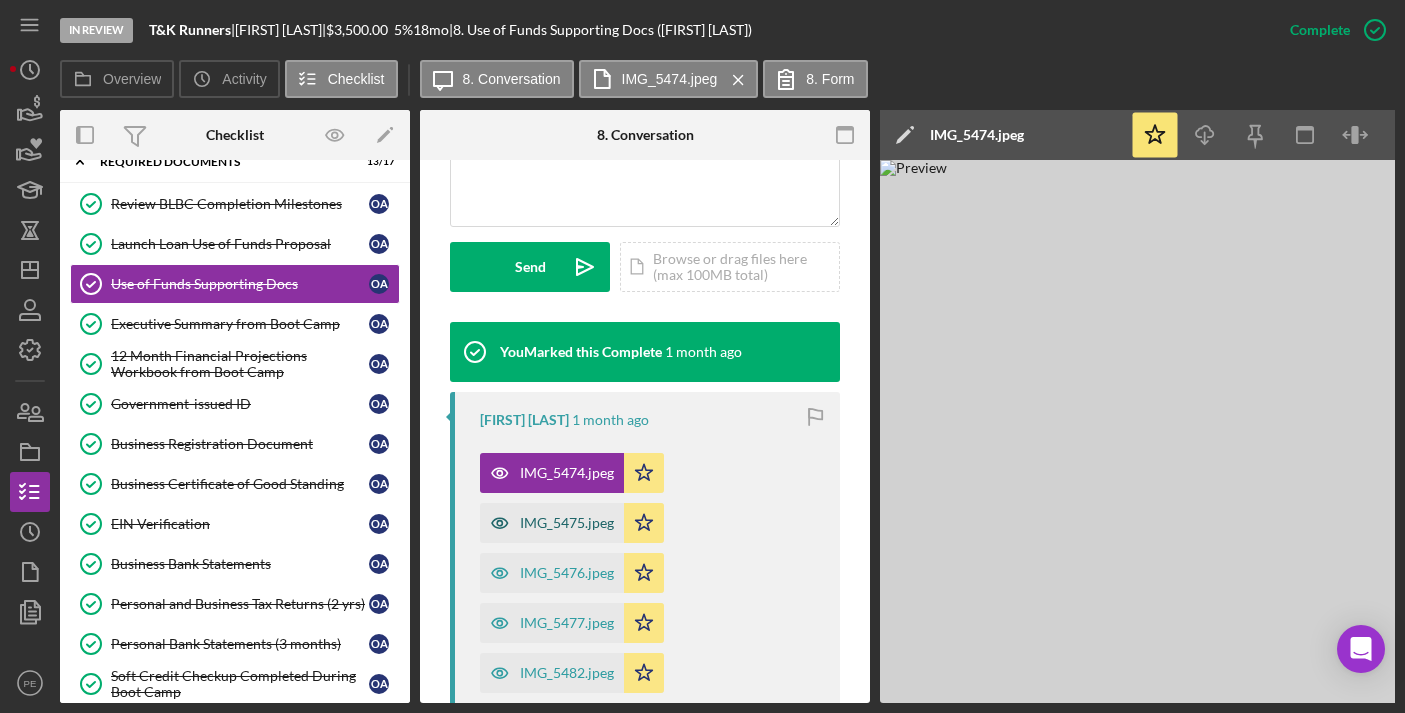 click on "IMG_5475.jpeg" at bounding box center [567, 523] 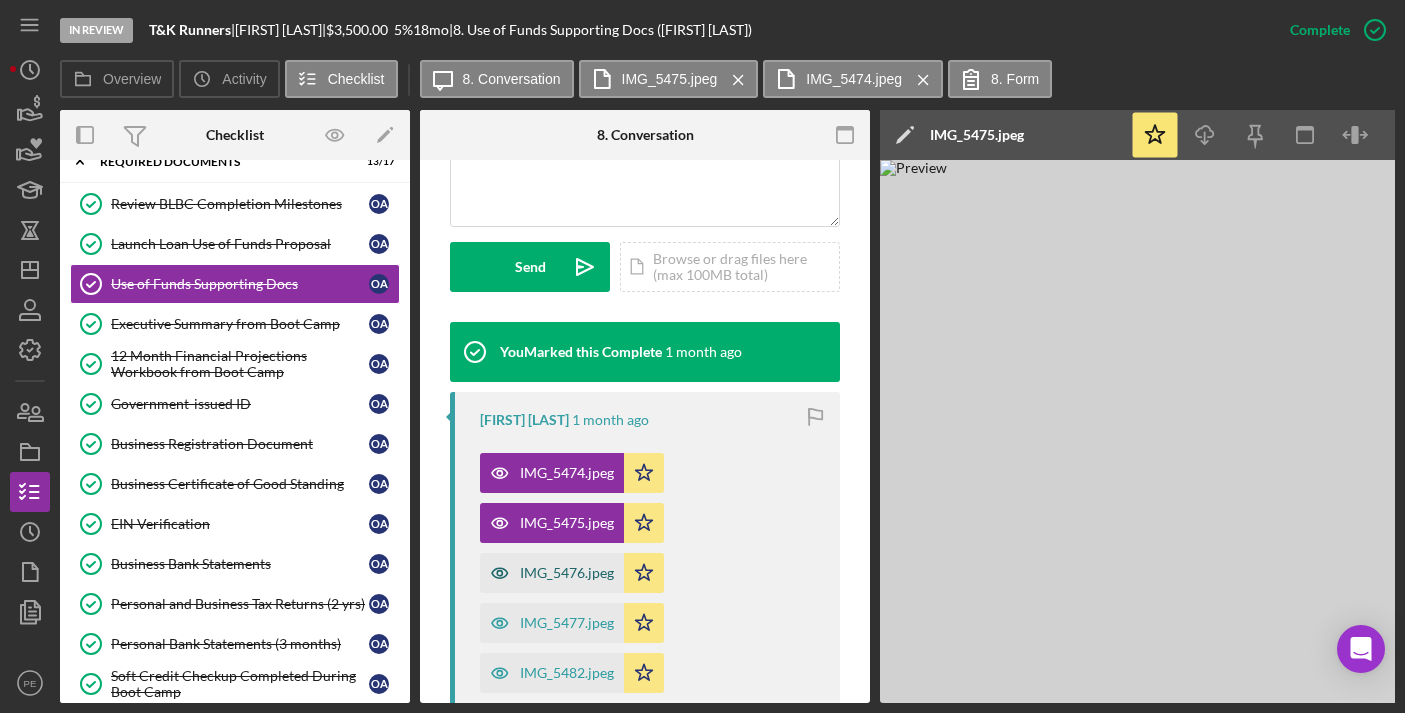 click on "IMG_5476.jpeg" at bounding box center (567, 573) 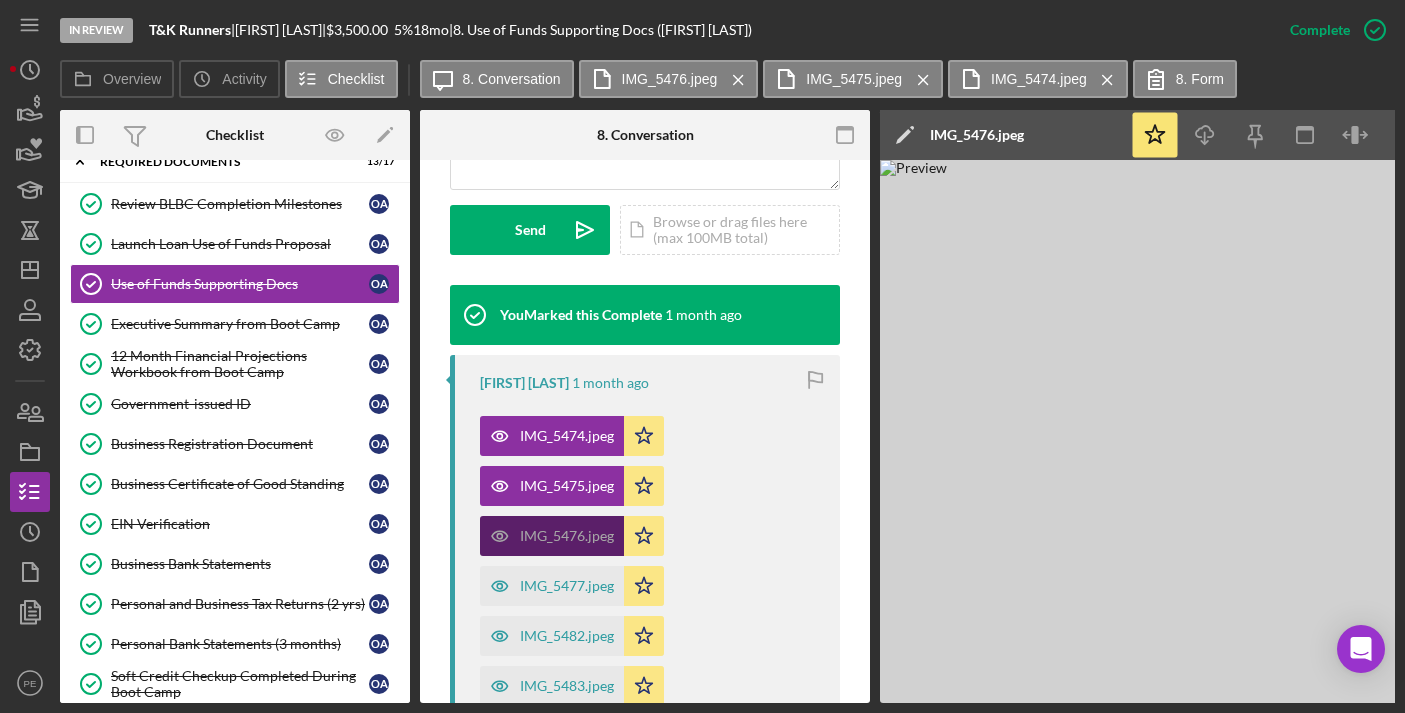 scroll, scrollTop: 569, scrollLeft: 0, axis: vertical 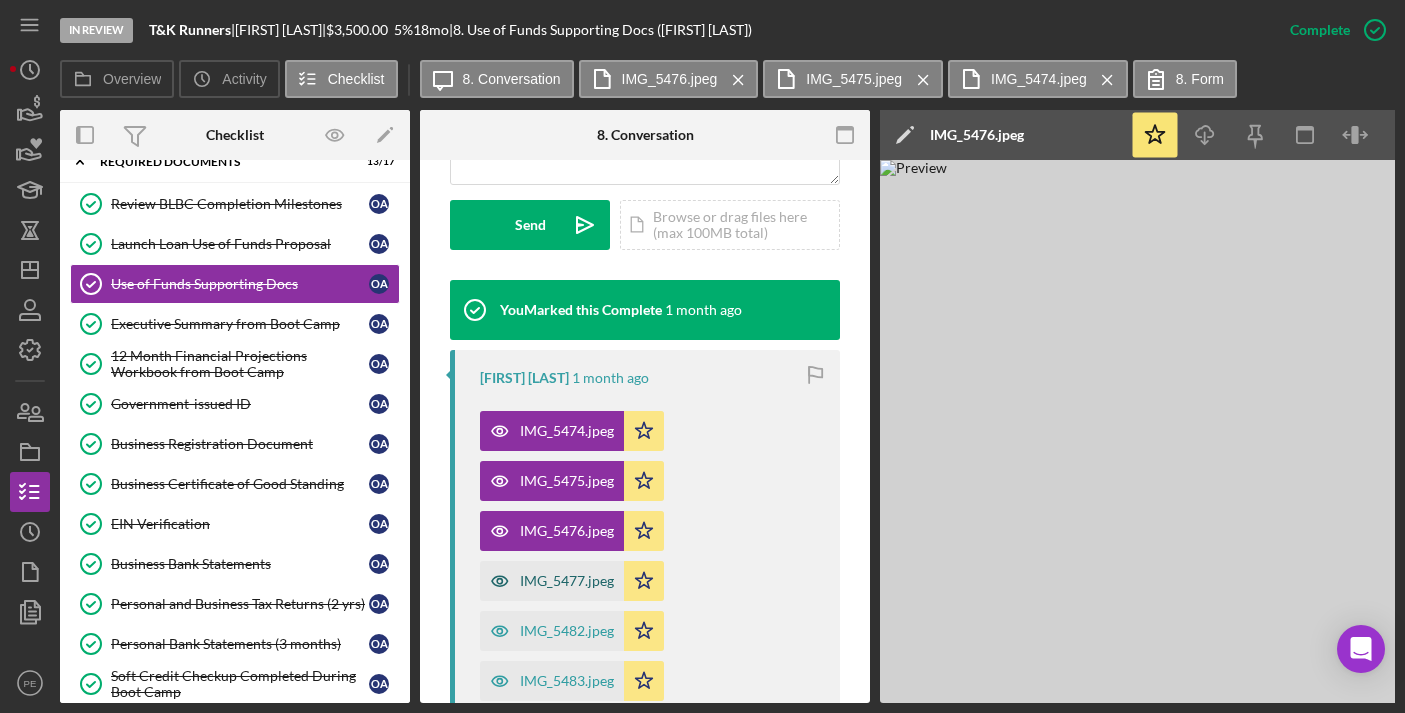 click on "IMG_5477.jpeg" at bounding box center (552, 581) 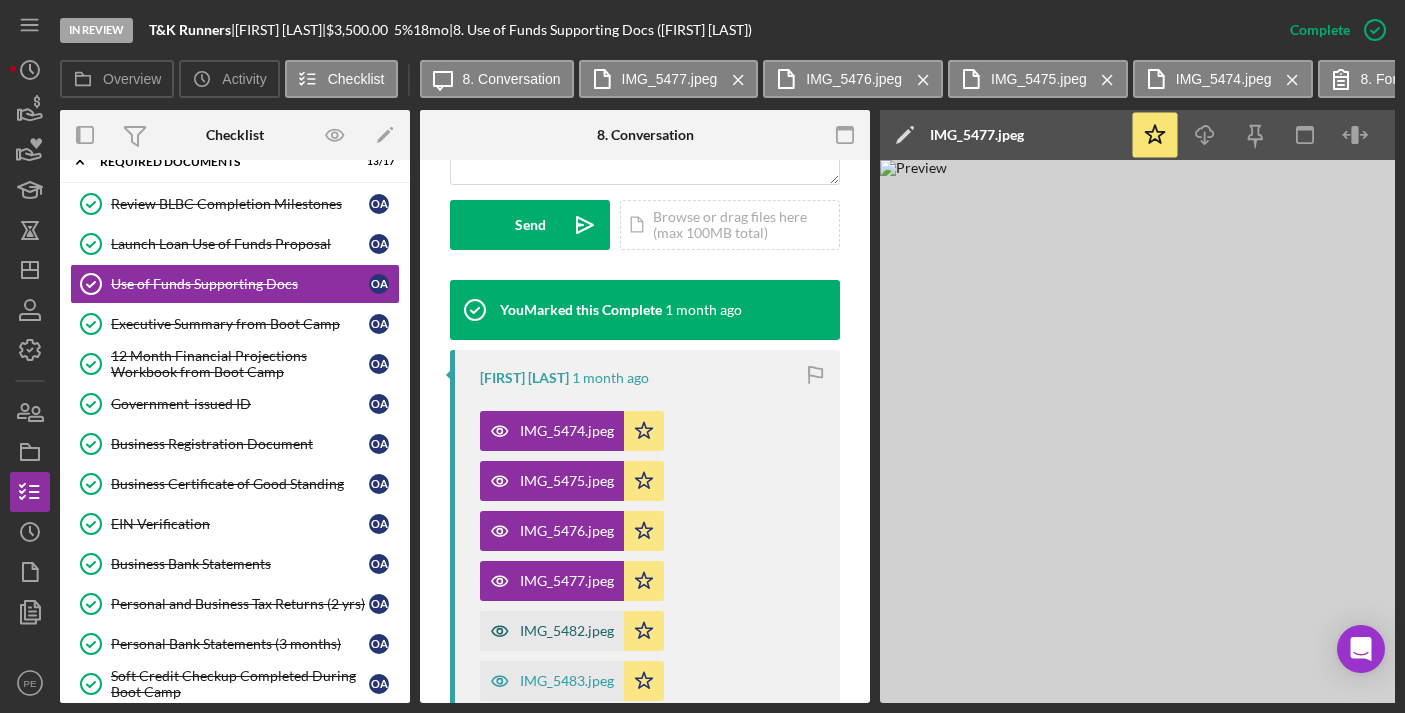 click on "IMG_5482.jpeg" at bounding box center [567, 631] 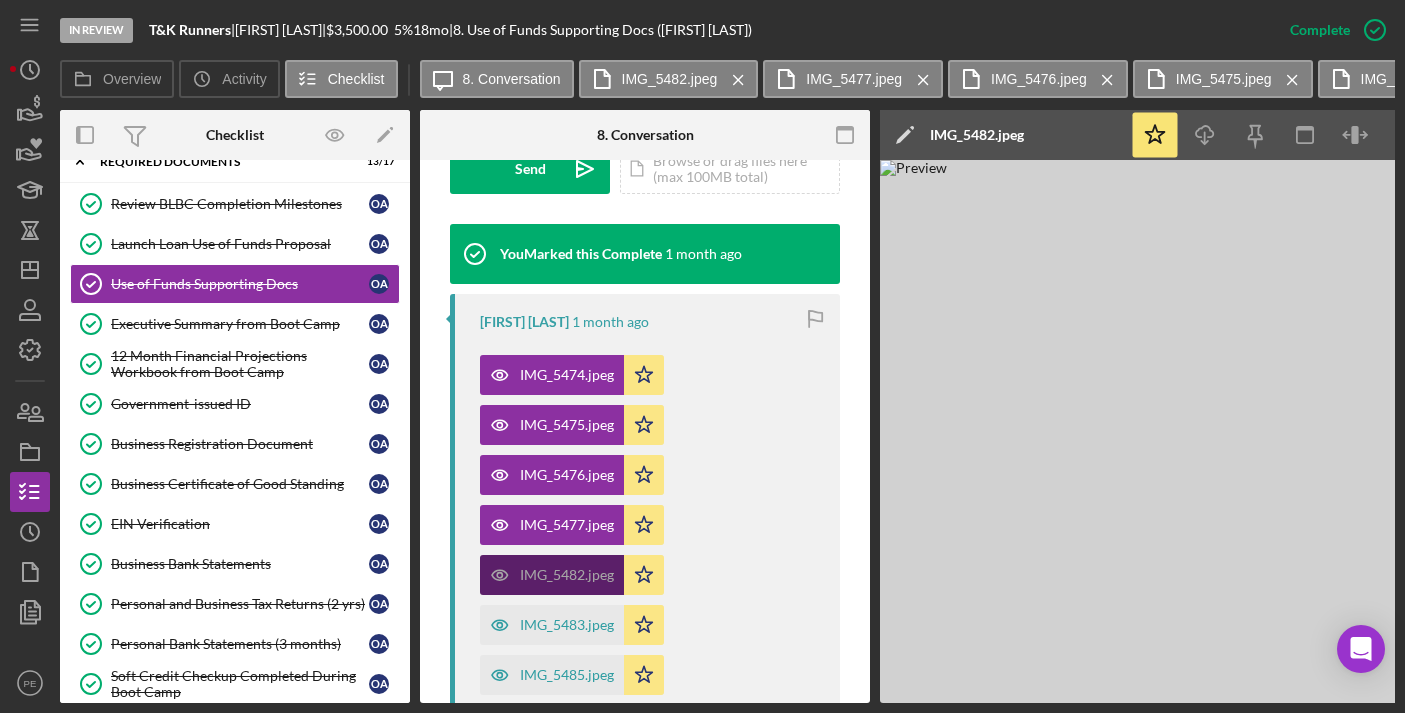 scroll, scrollTop: 631, scrollLeft: 0, axis: vertical 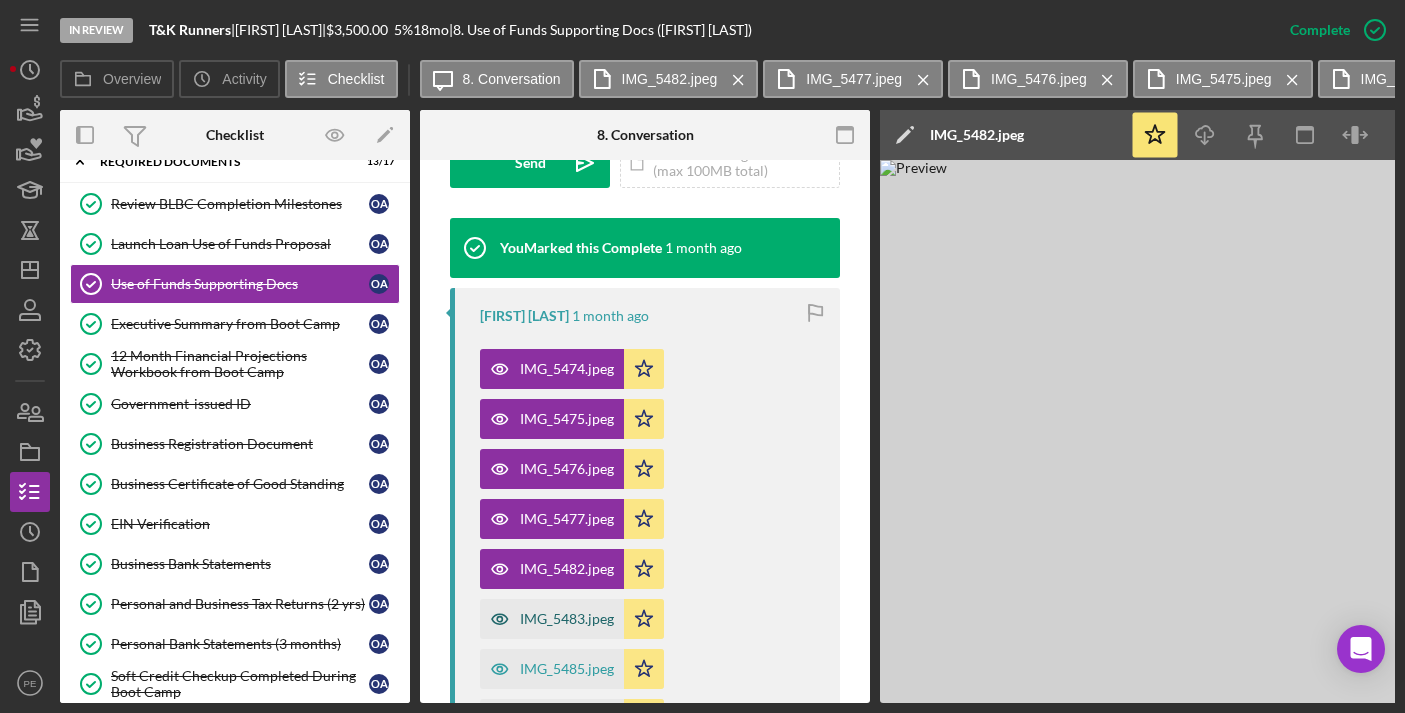 click on "IMG_5483.jpeg" at bounding box center (552, 619) 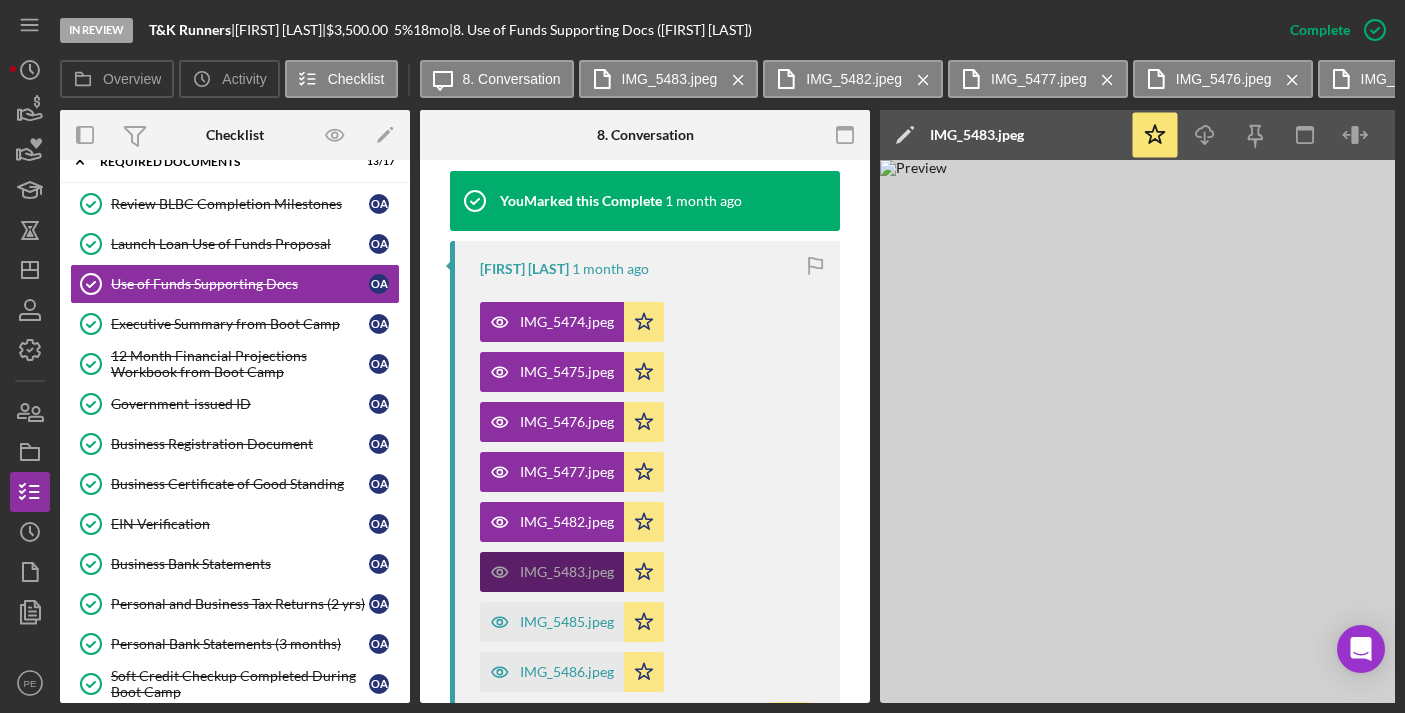 scroll, scrollTop: 688, scrollLeft: 0, axis: vertical 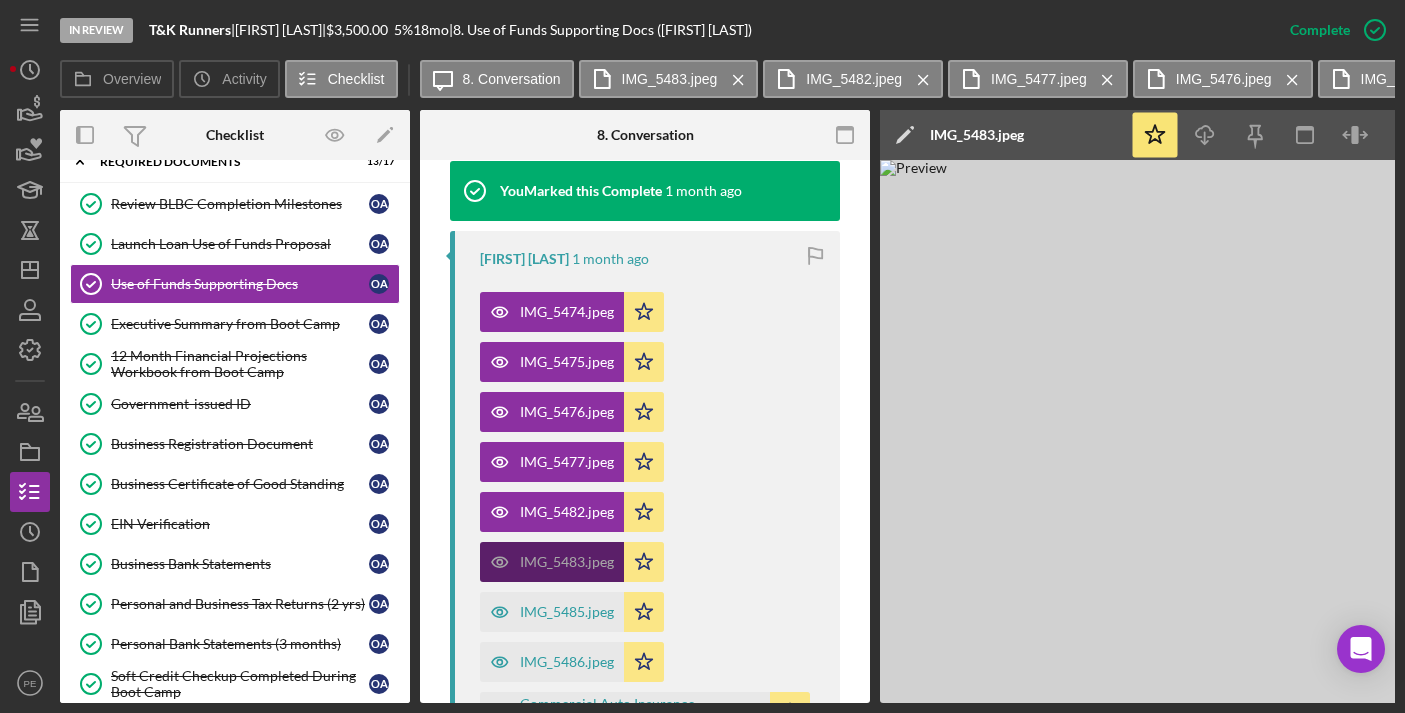 click on "IMG_5485.jpeg" at bounding box center (567, 612) 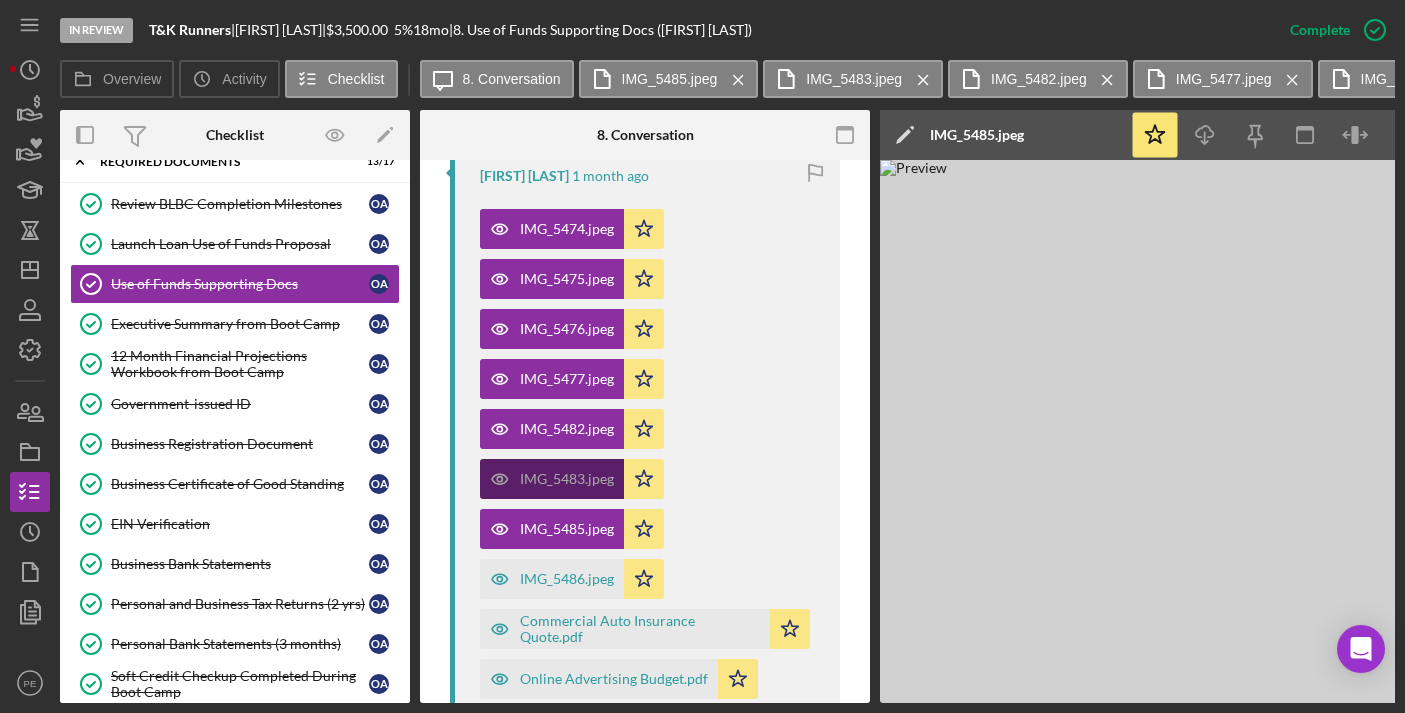 scroll, scrollTop: 773, scrollLeft: 0, axis: vertical 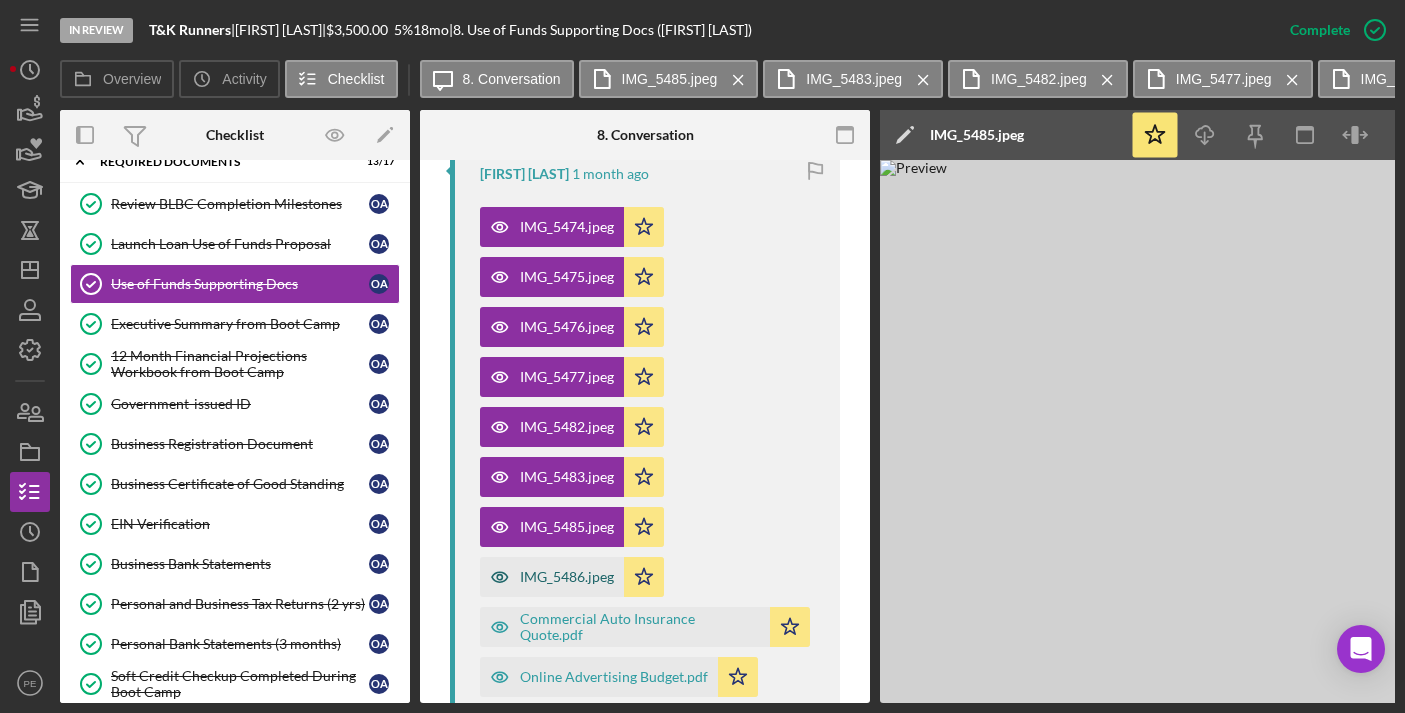 click on "IMG_5486.jpeg" at bounding box center [567, 577] 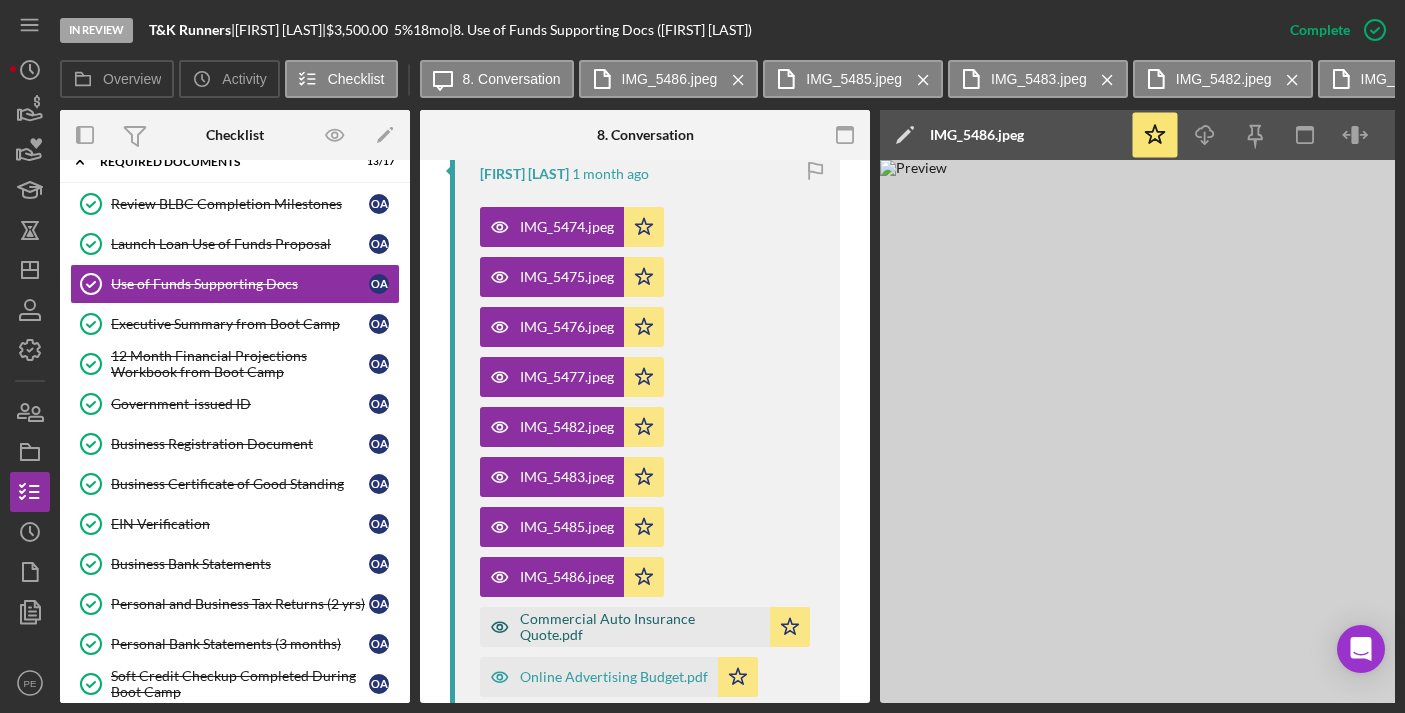click on "Commercial Auto Insurance Quote.pdf" at bounding box center [640, 627] 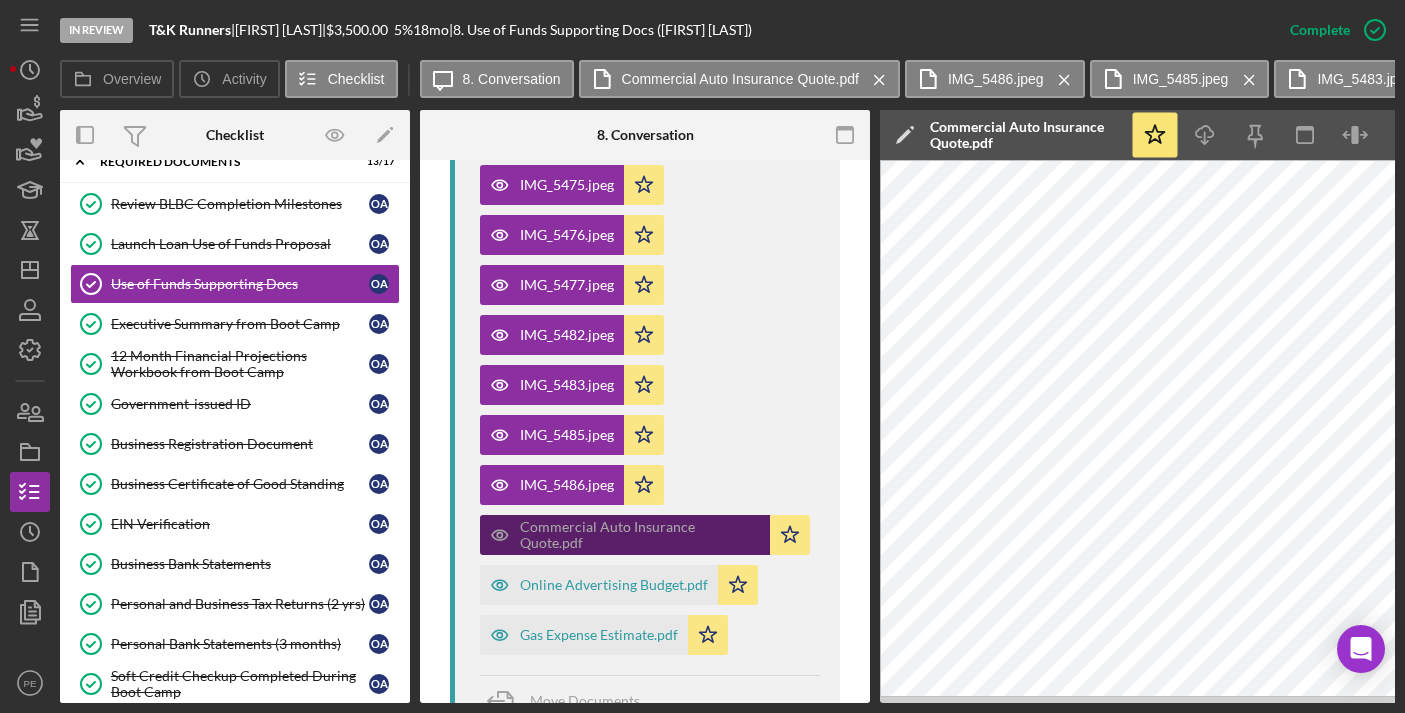 scroll, scrollTop: 868, scrollLeft: 0, axis: vertical 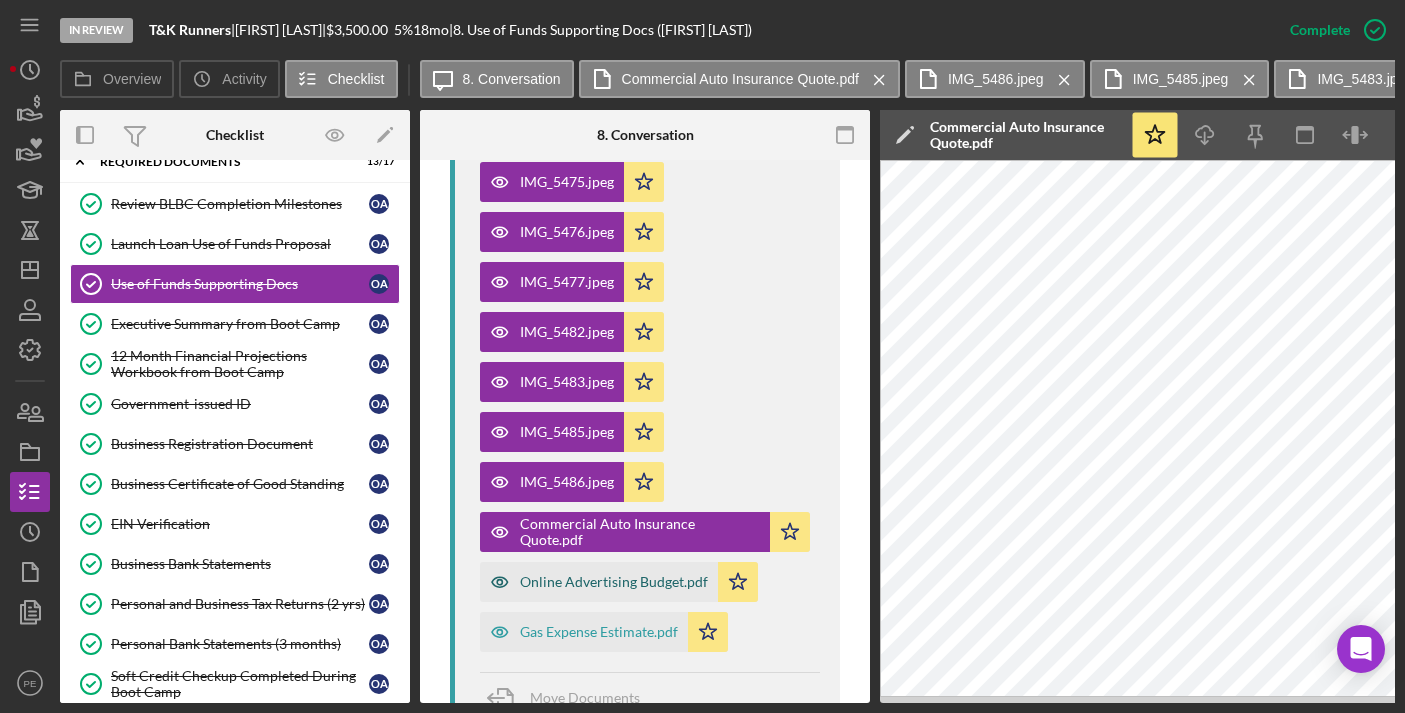 click on "Online Advertising Budget.pdf" at bounding box center [614, 582] 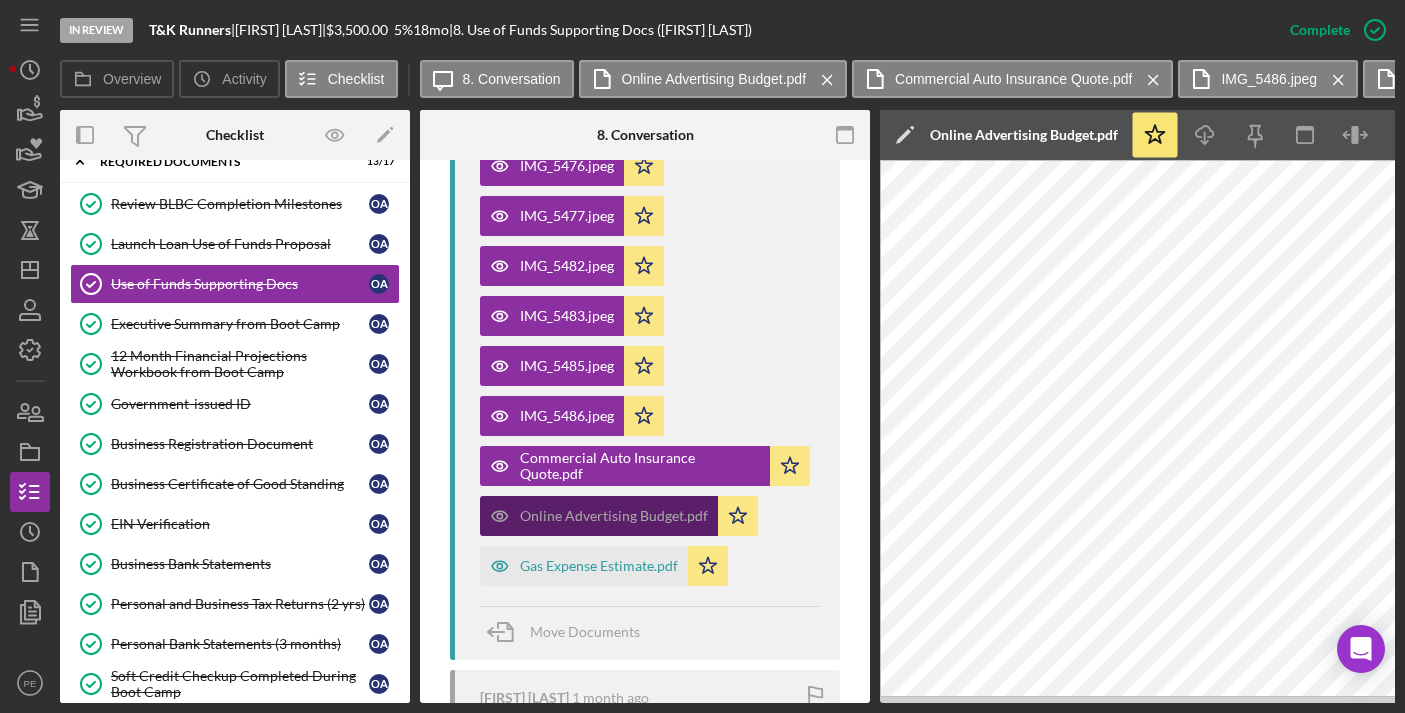 scroll, scrollTop: 943, scrollLeft: 0, axis: vertical 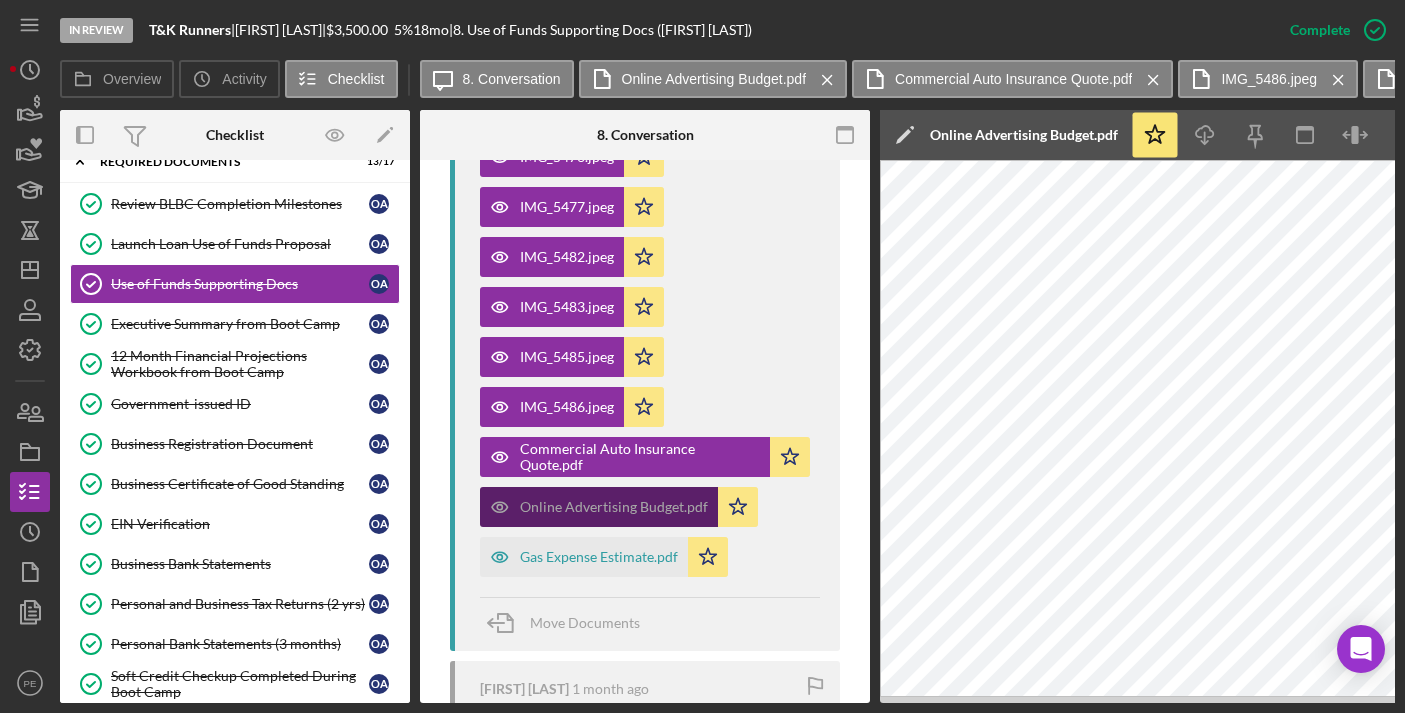 click on "Gas Expense Estimate.pdf" at bounding box center (599, 557) 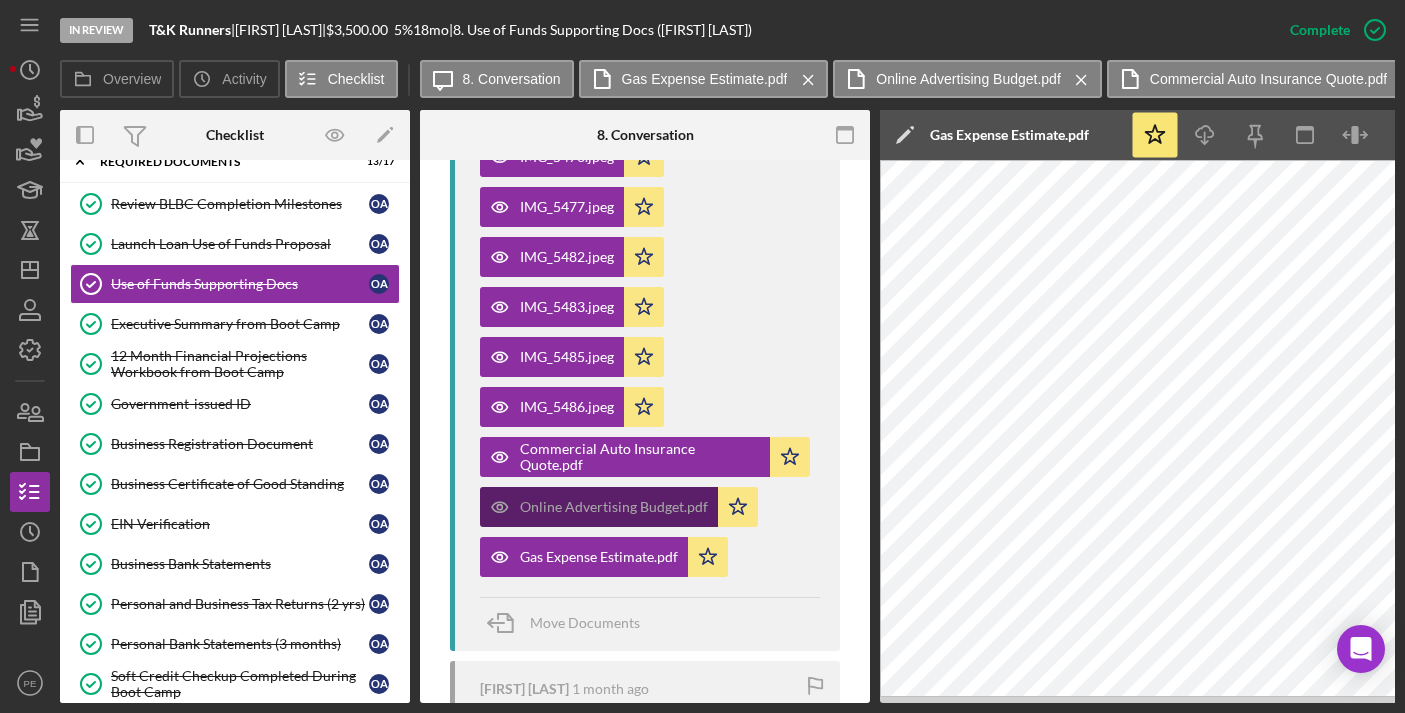 click on "Online Advertising Budget.pdf" at bounding box center (599, 507) 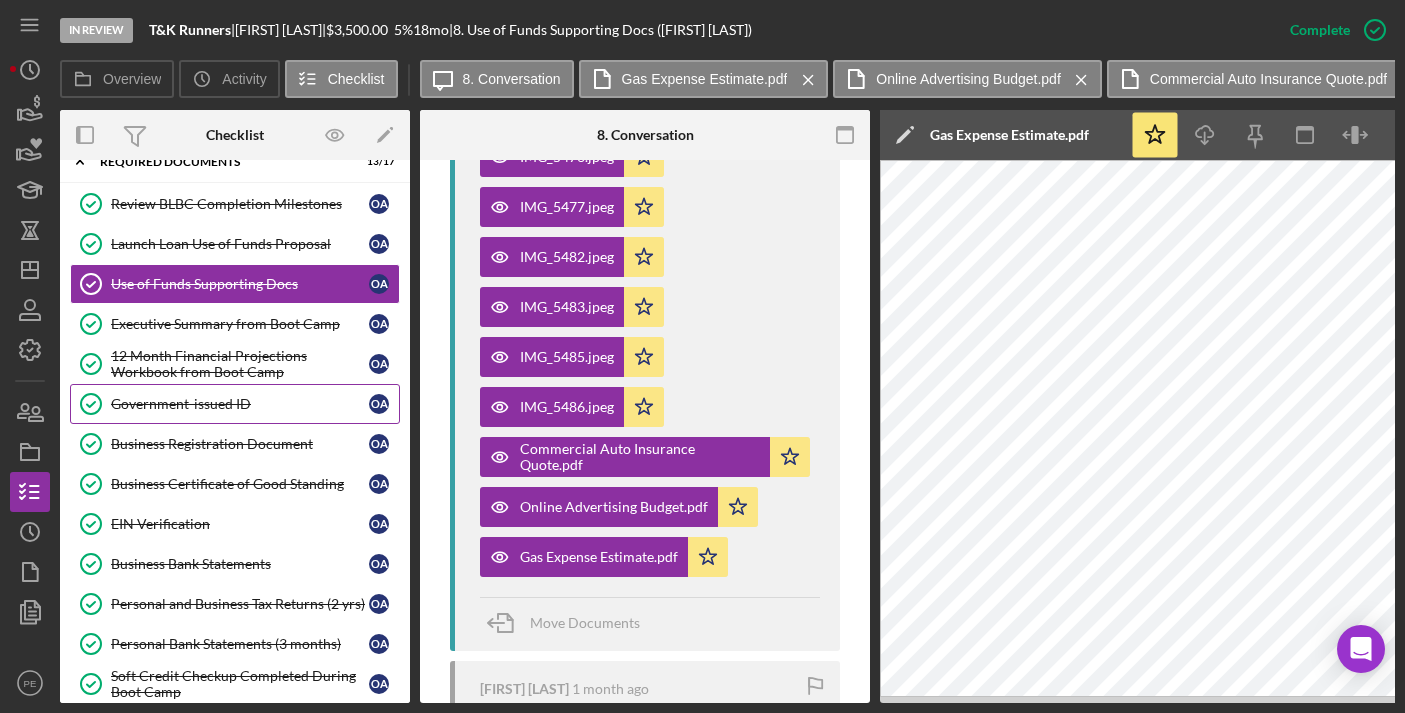 click on "Government-issued ID" at bounding box center (240, 404) 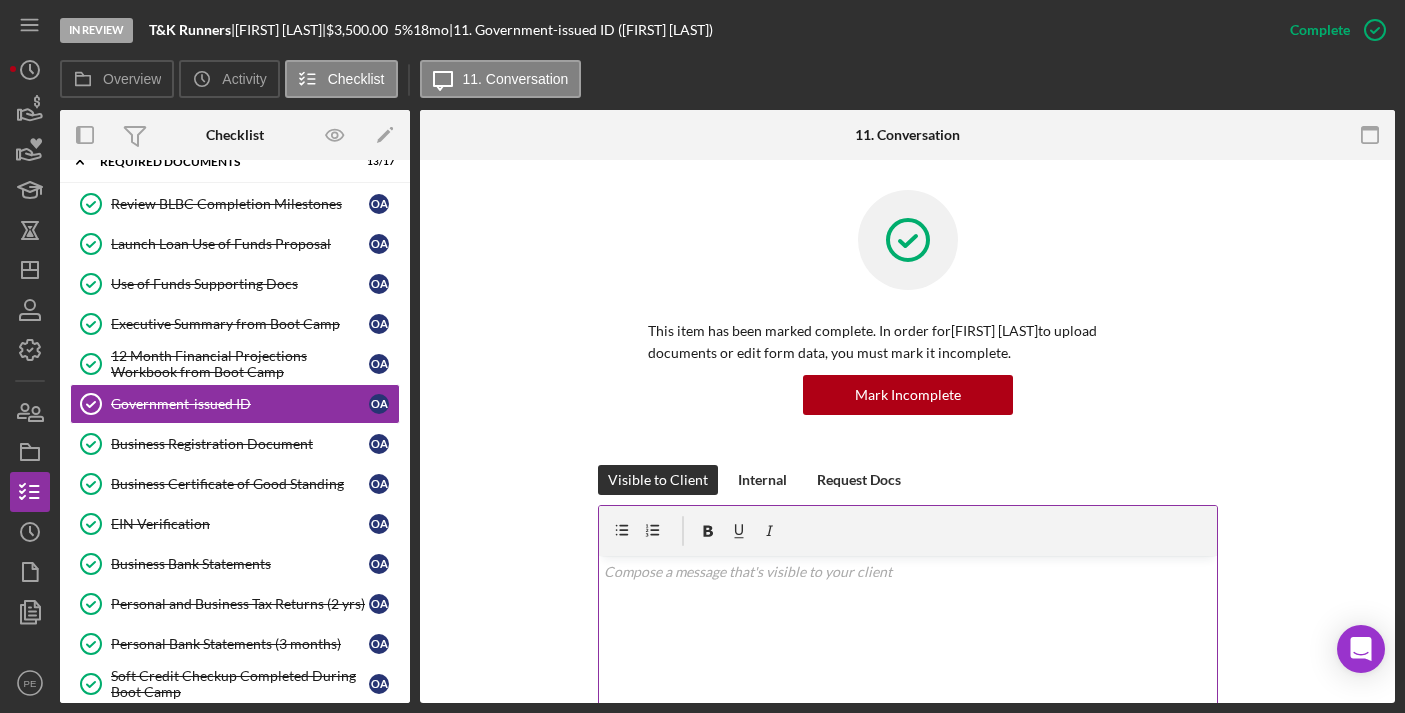 scroll, scrollTop: 609, scrollLeft: 0, axis: vertical 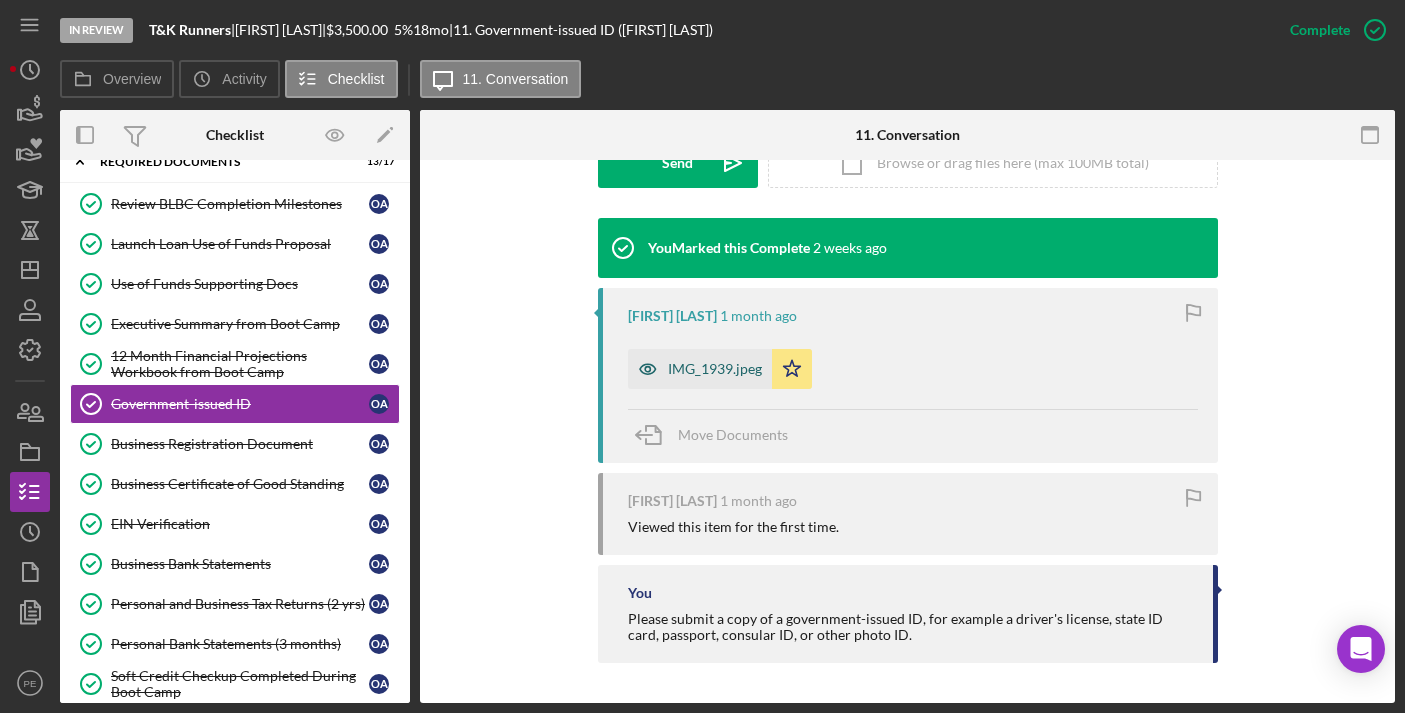 click on "IMG_1939.jpeg" at bounding box center (715, 369) 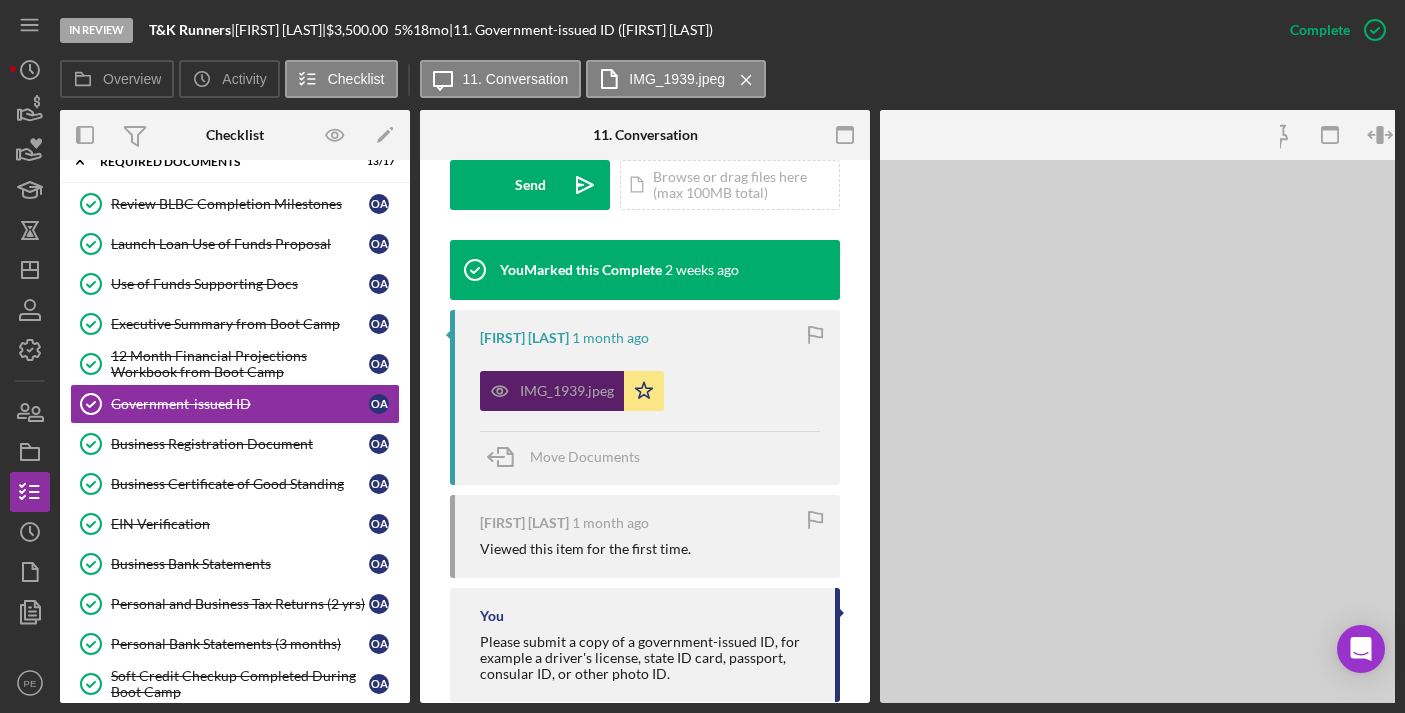 scroll, scrollTop: 653, scrollLeft: 0, axis: vertical 